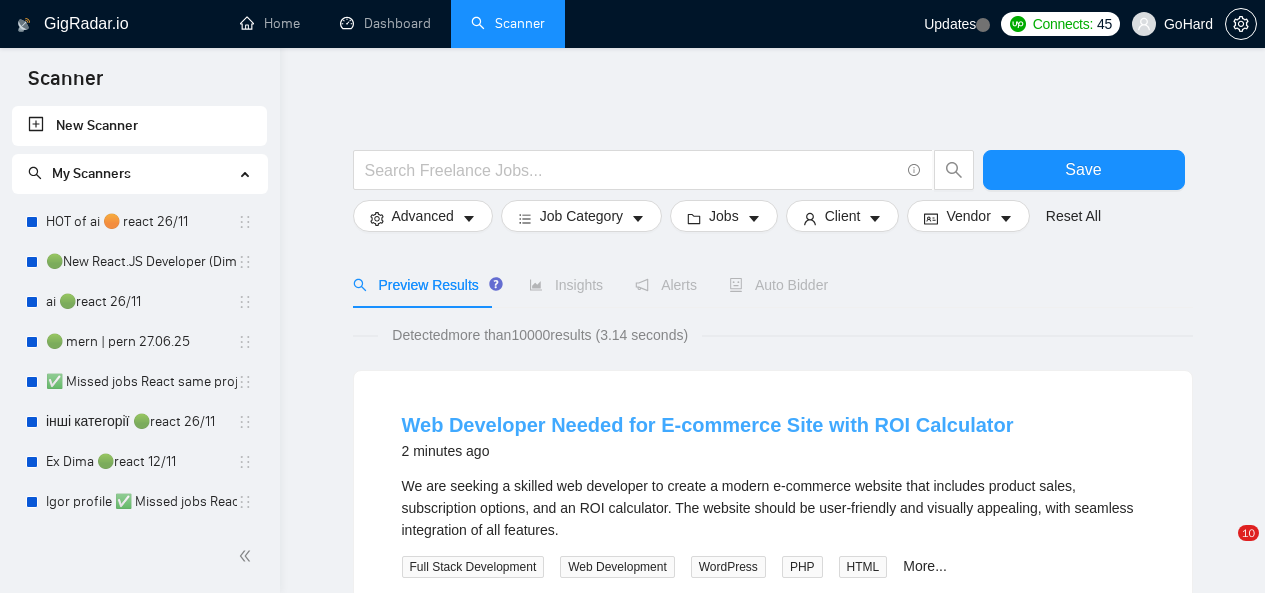 scroll, scrollTop: 0, scrollLeft: 0, axis: both 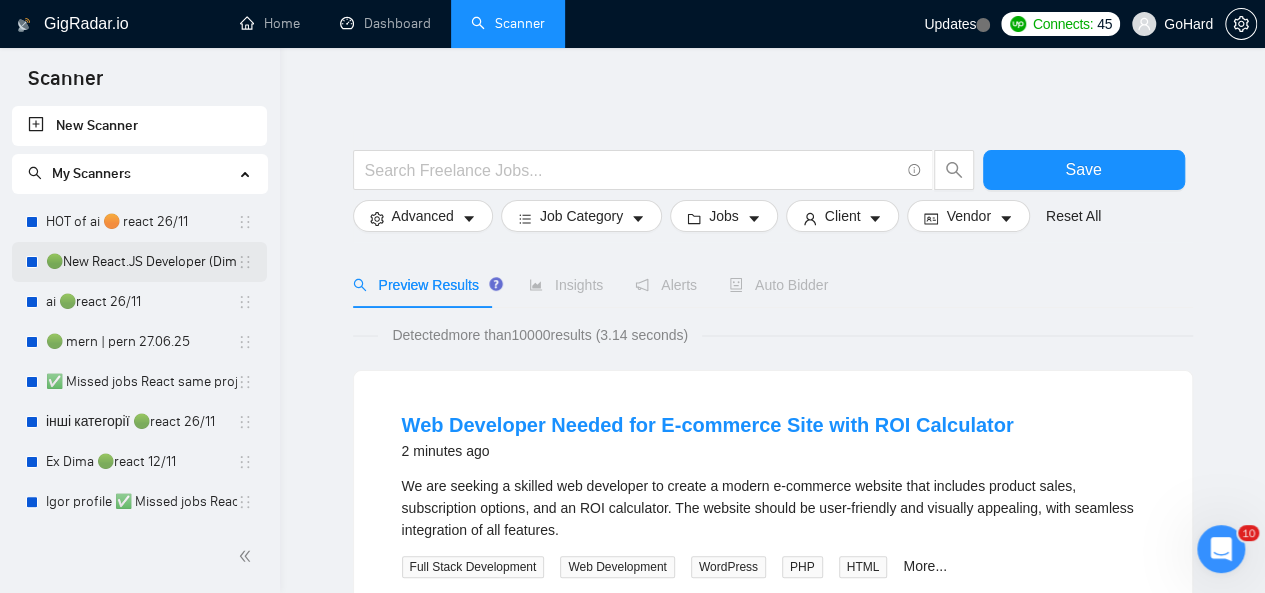 click on "🟢New React.JS Developer (Dima H)" at bounding box center (141, 262) 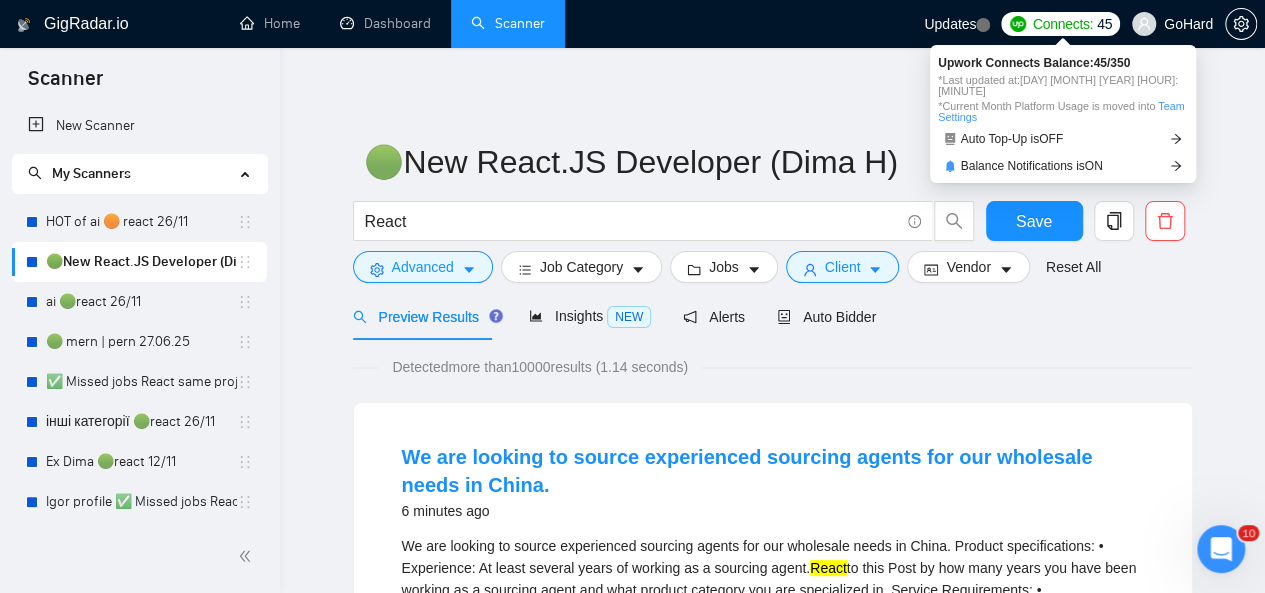 click on "Connects:" at bounding box center (1063, 24) 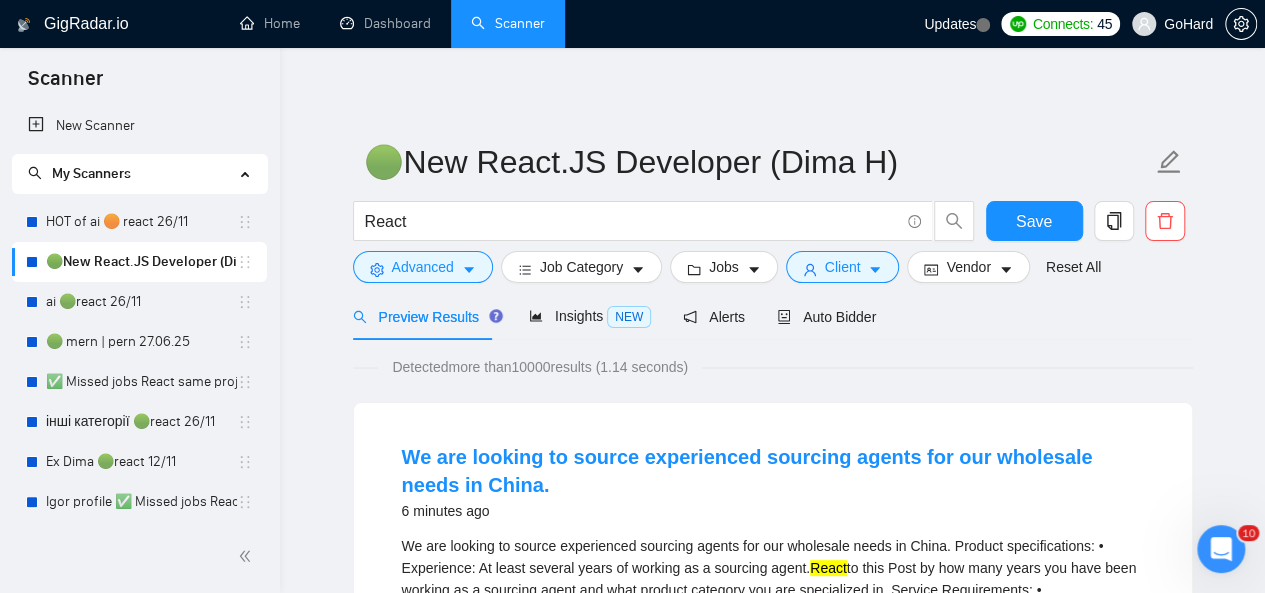 drag, startPoint x: 847, startPoint y: 79, endPoint x: 700, endPoint y: 80, distance: 147.0034 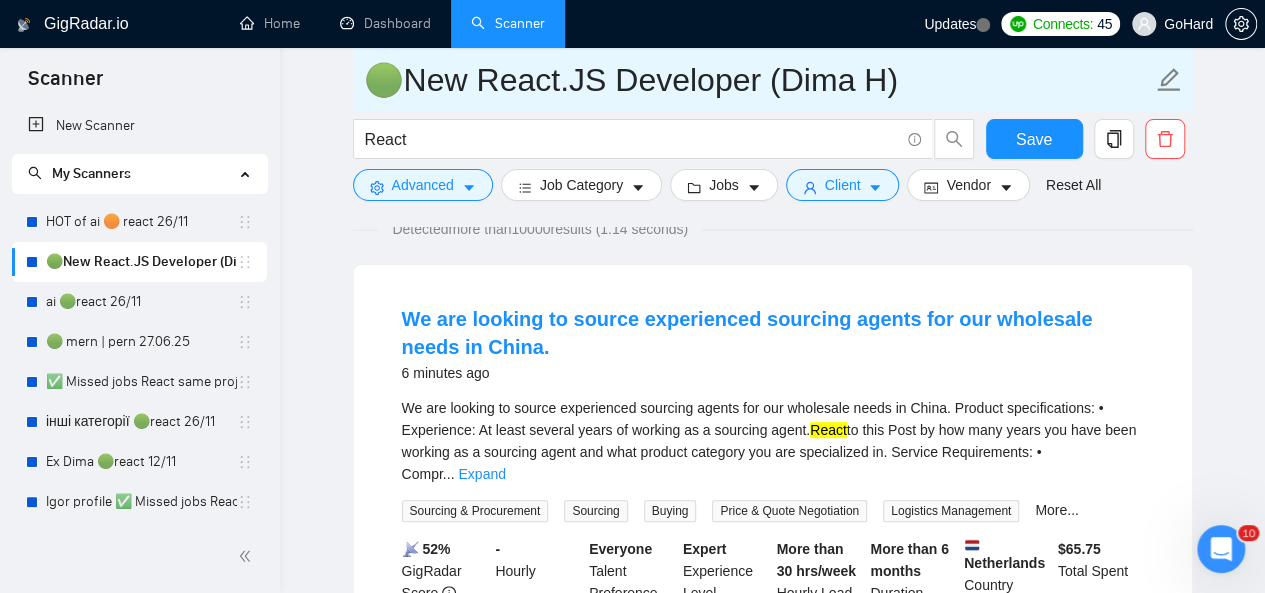 scroll, scrollTop: 200, scrollLeft: 0, axis: vertical 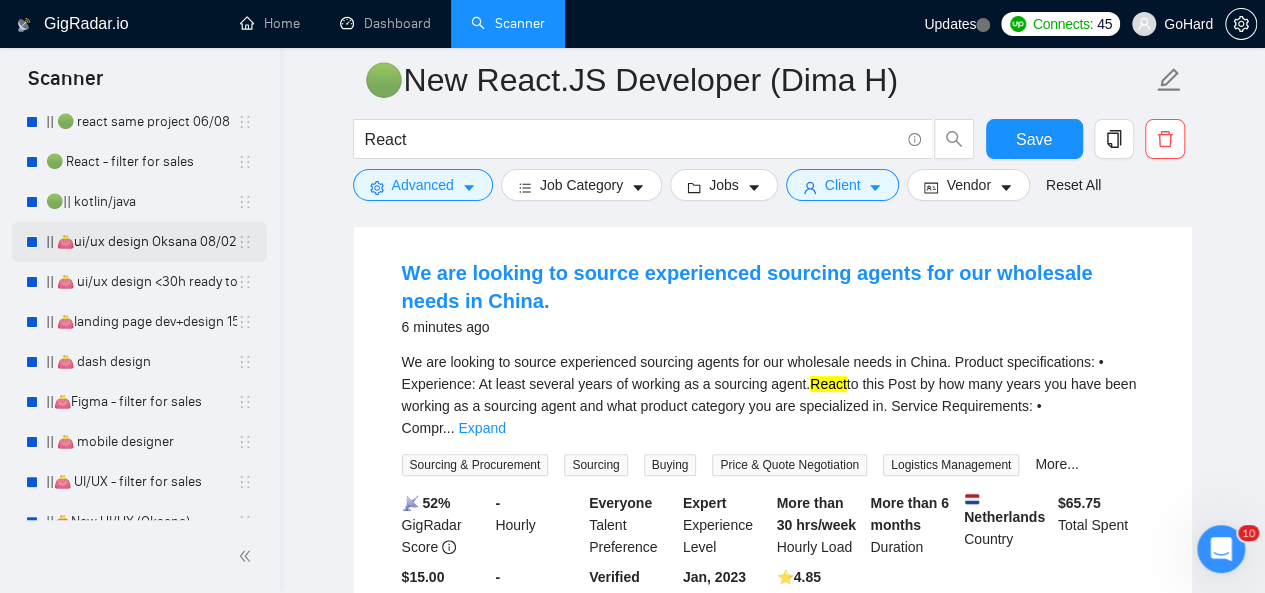 click on "|| 👛ui/ux design Oksana 08/02" at bounding box center (141, 242) 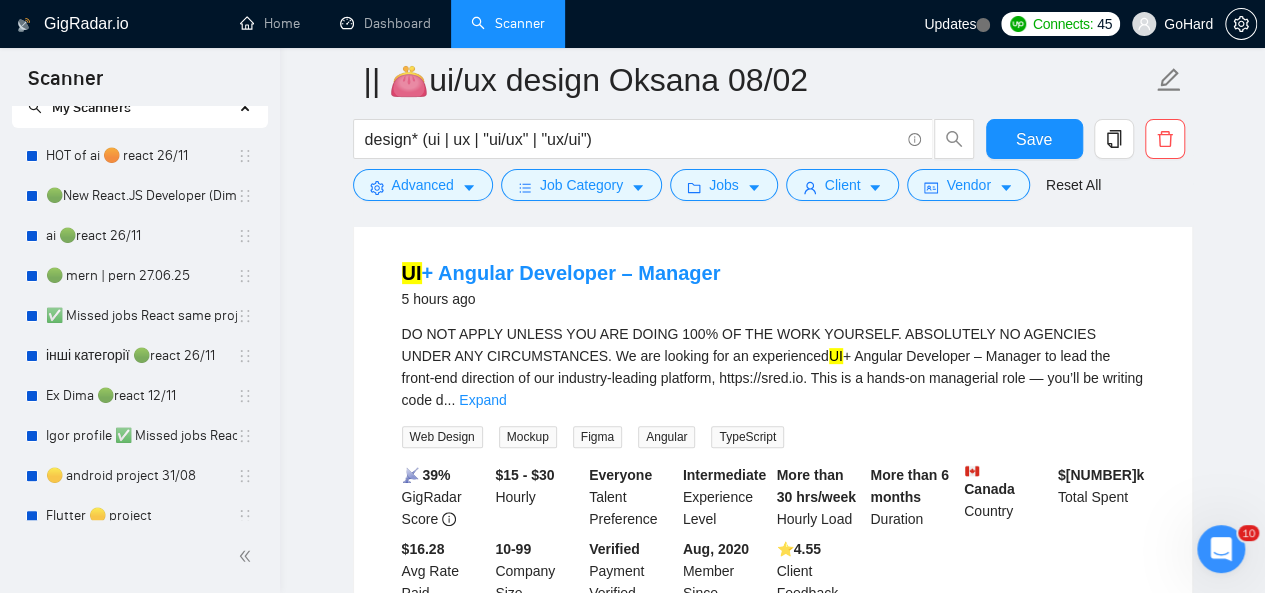 scroll, scrollTop: 0, scrollLeft: 0, axis: both 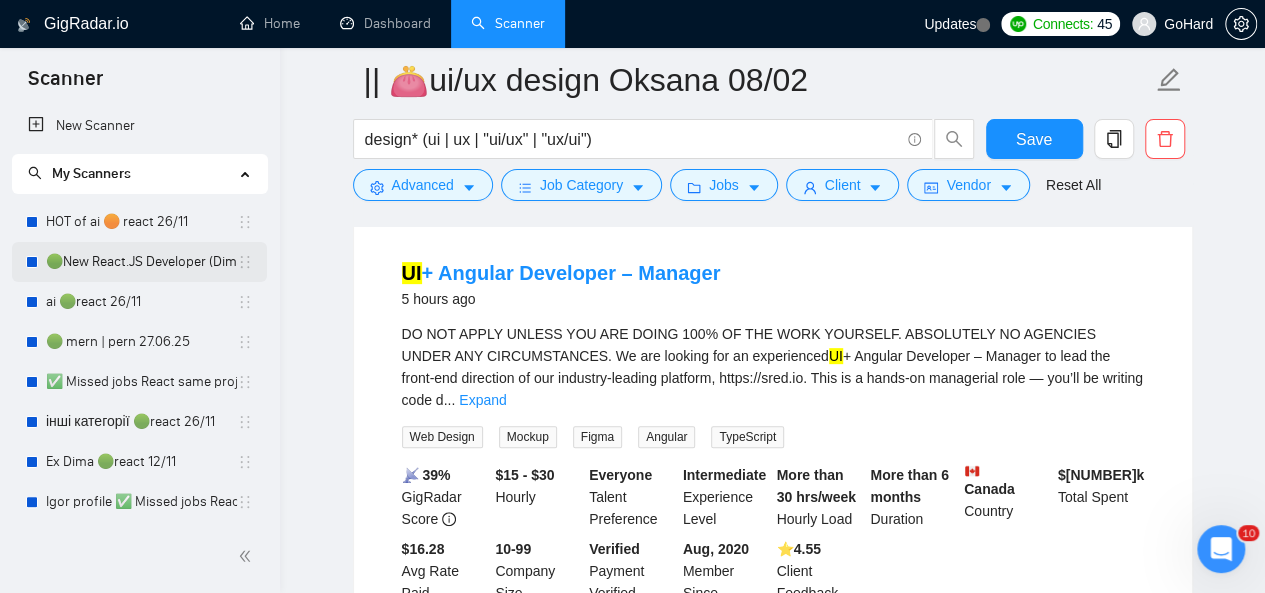 click on "🟢New React.JS Developer (Dima H)" at bounding box center [141, 262] 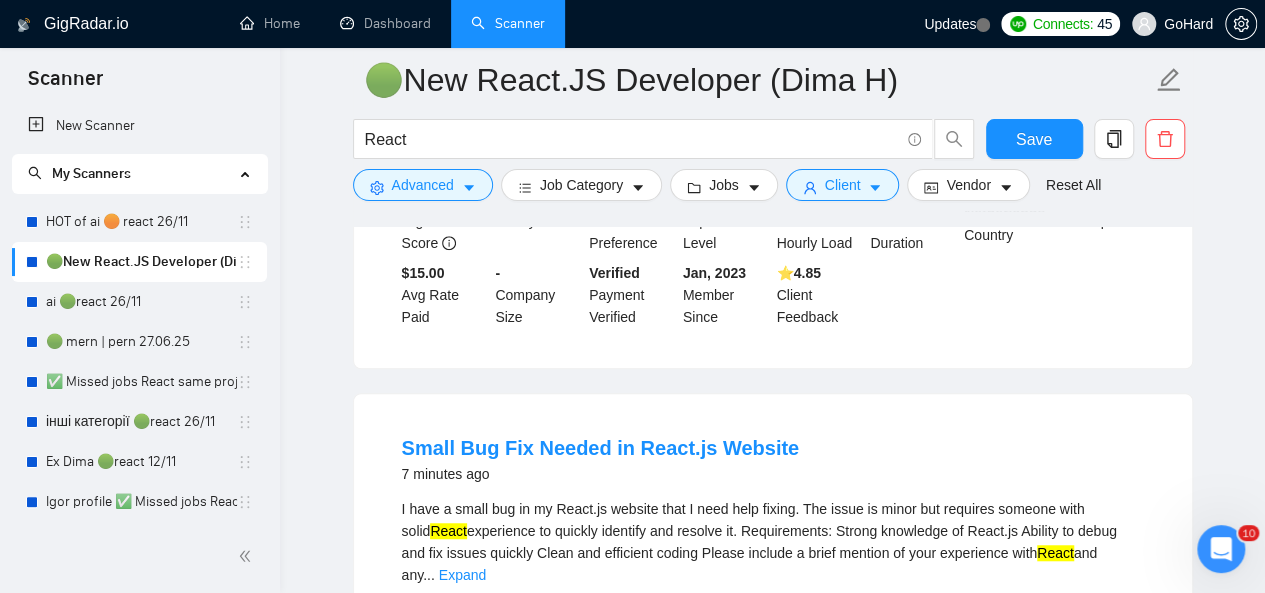 scroll, scrollTop: 600, scrollLeft: 0, axis: vertical 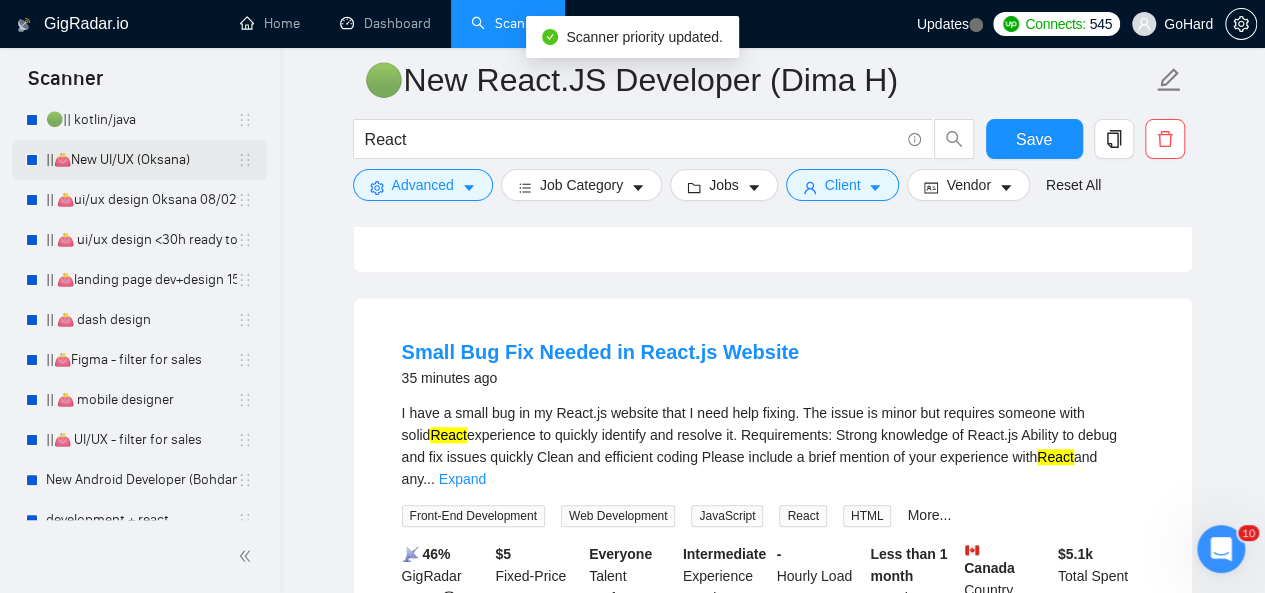 click on "||👛New UI/UX (Oksana)" at bounding box center (141, 160) 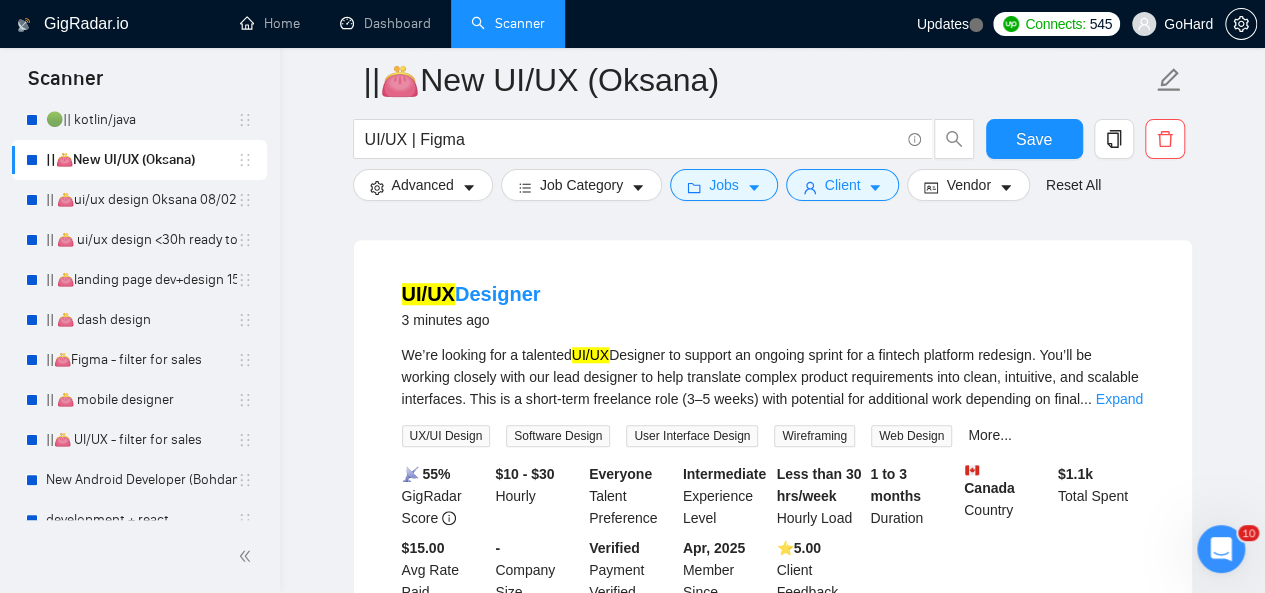 scroll, scrollTop: 600, scrollLeft: 0, axis: vertical 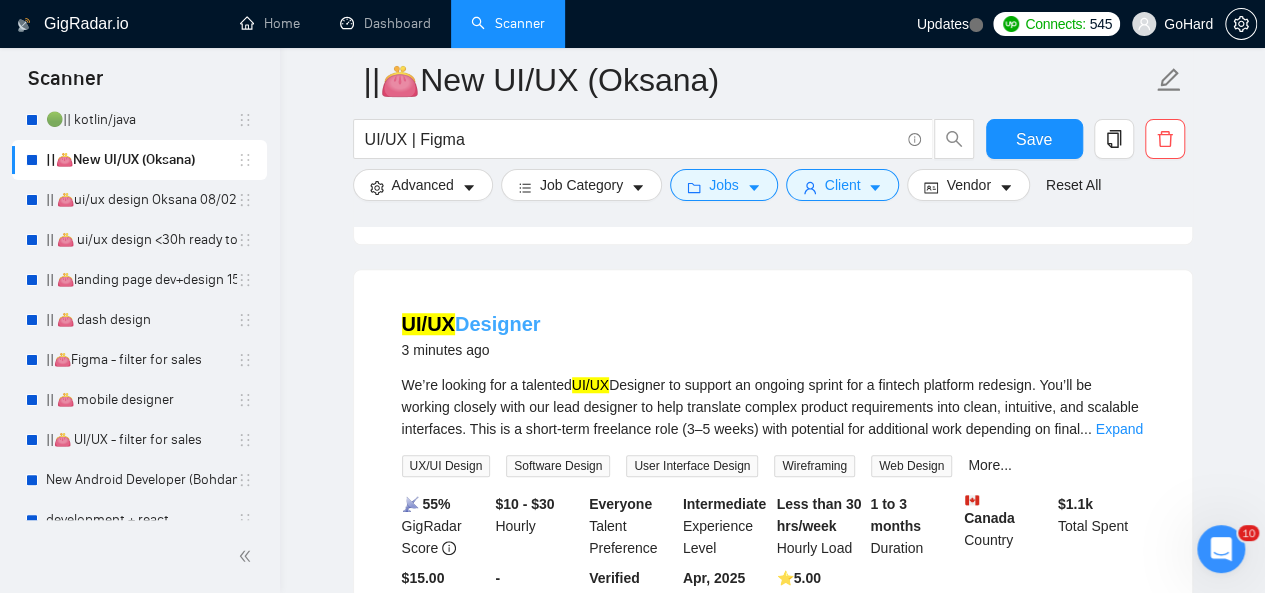 click on "UI/UX  Designer" at bounding box center [471, 324] 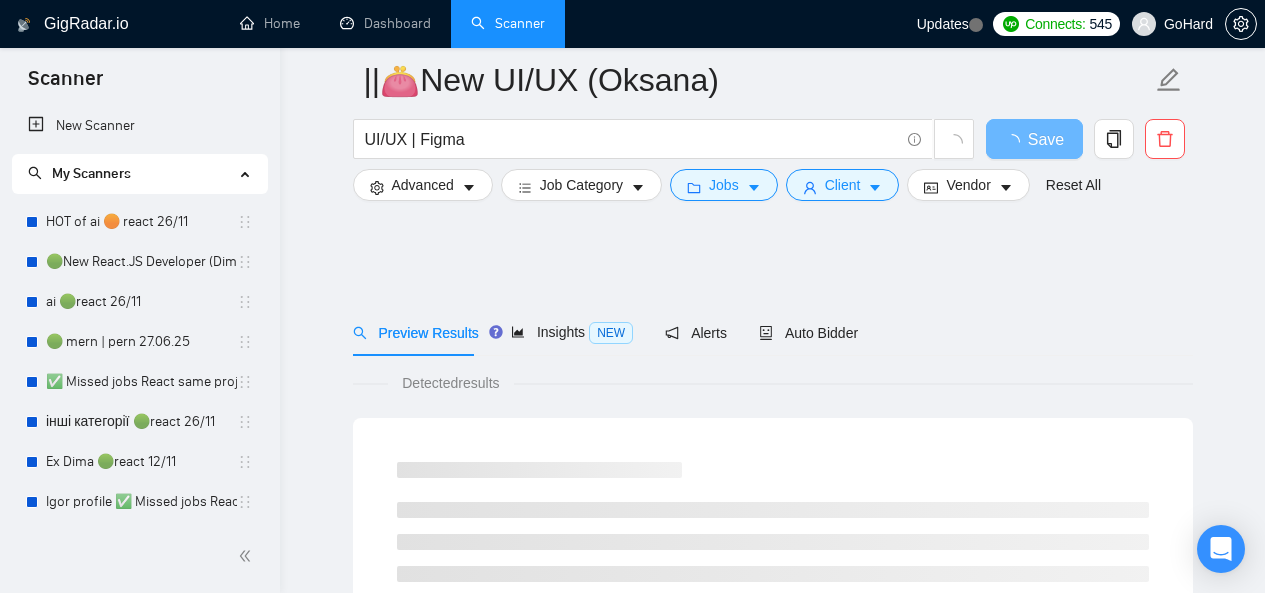 scroll, scrollTop: 600, scrollLeft: 0, axis: vertical 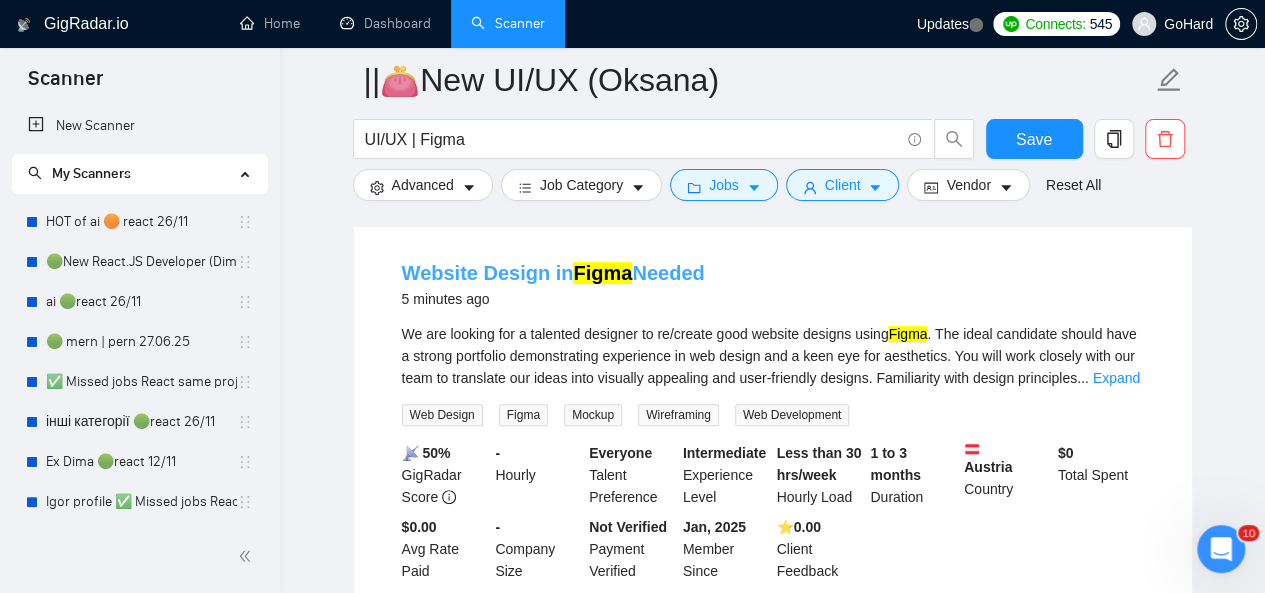 click on "Website Design in  Figma  Needed" at bounding box center (553, 273) 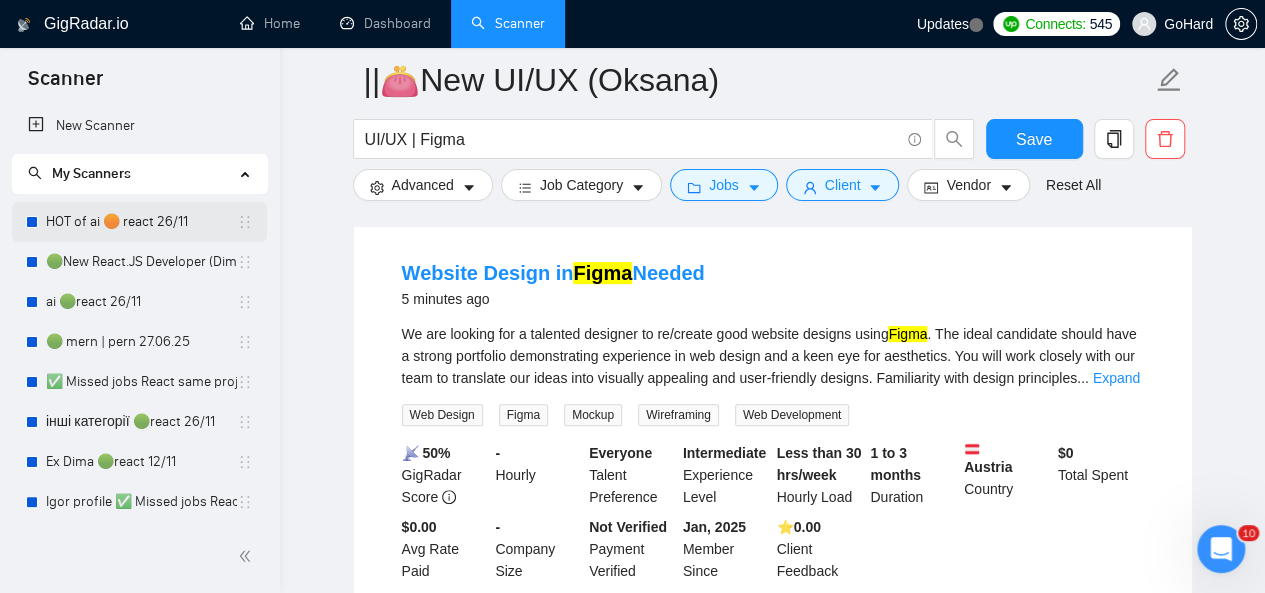 click on "HOT of ai 🟠 react  26/11" at bounding box center (141, 222) 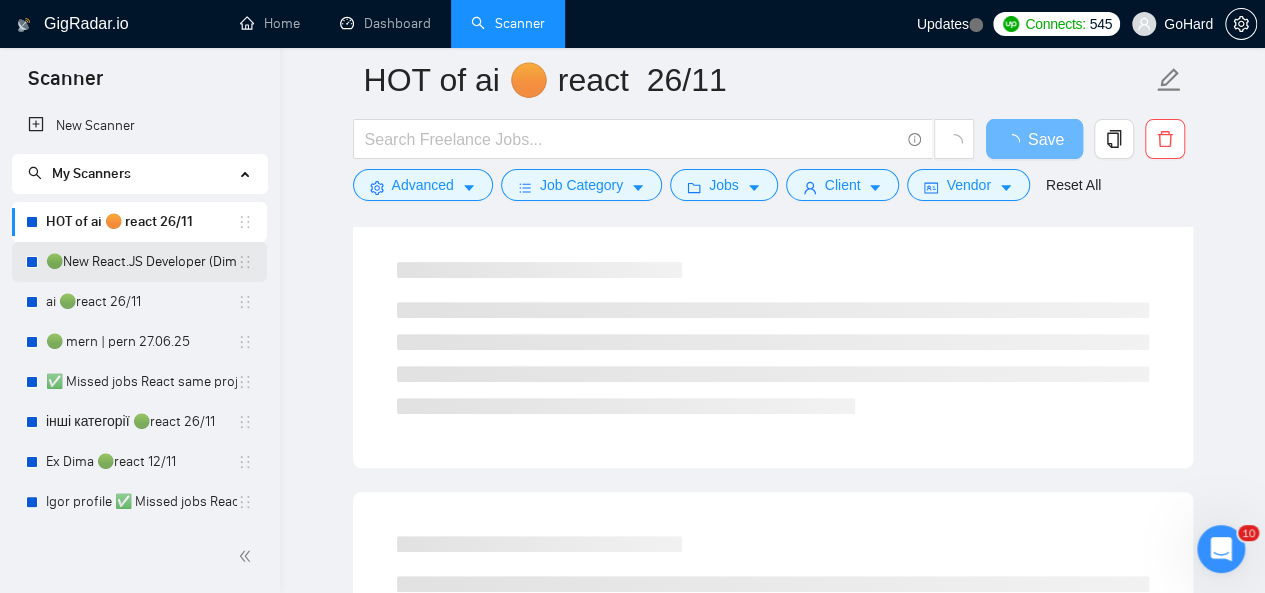 click on "🟢New React.JS Developer (Dima H)" at bounding box center (141, 262) 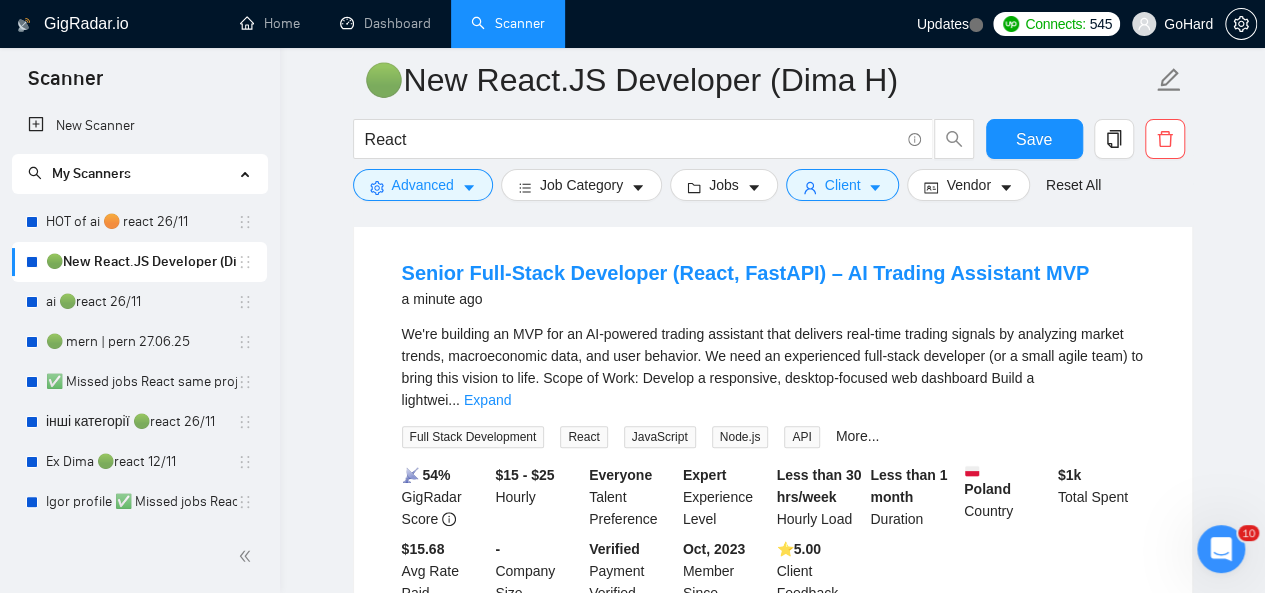 scroll, scrollTop: 100, scrollLeft: 0, axis: vertical 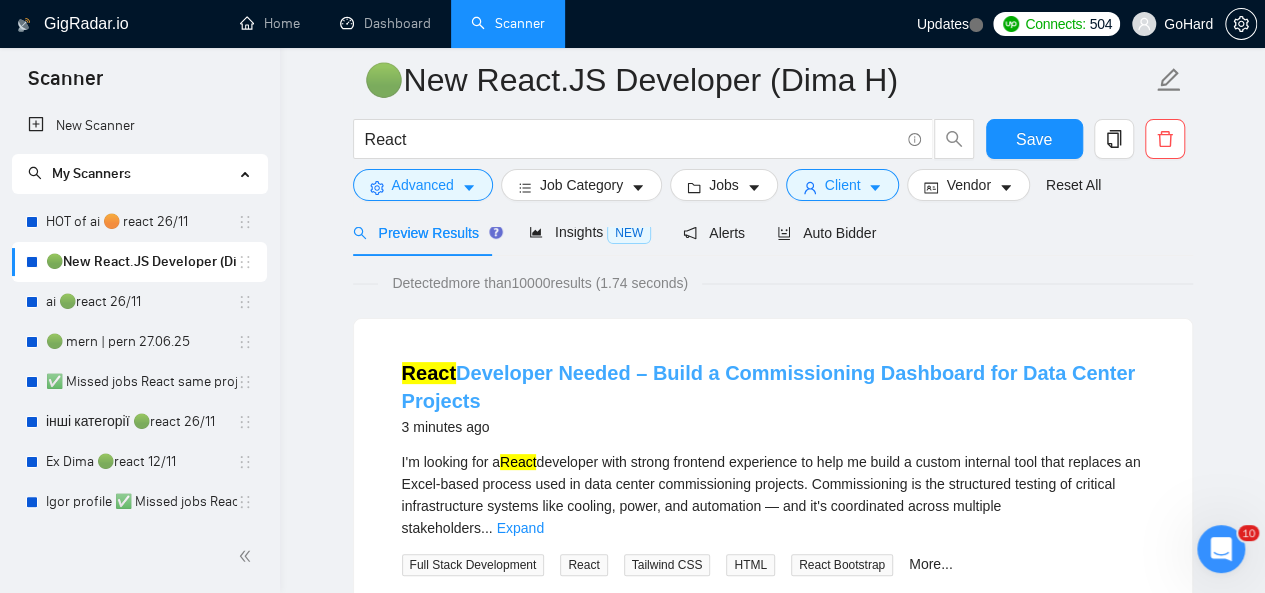 click on "React Developer Needed – Build a Commissioning Dashboard for Data Center Projects" at bounding box center [769, 387] 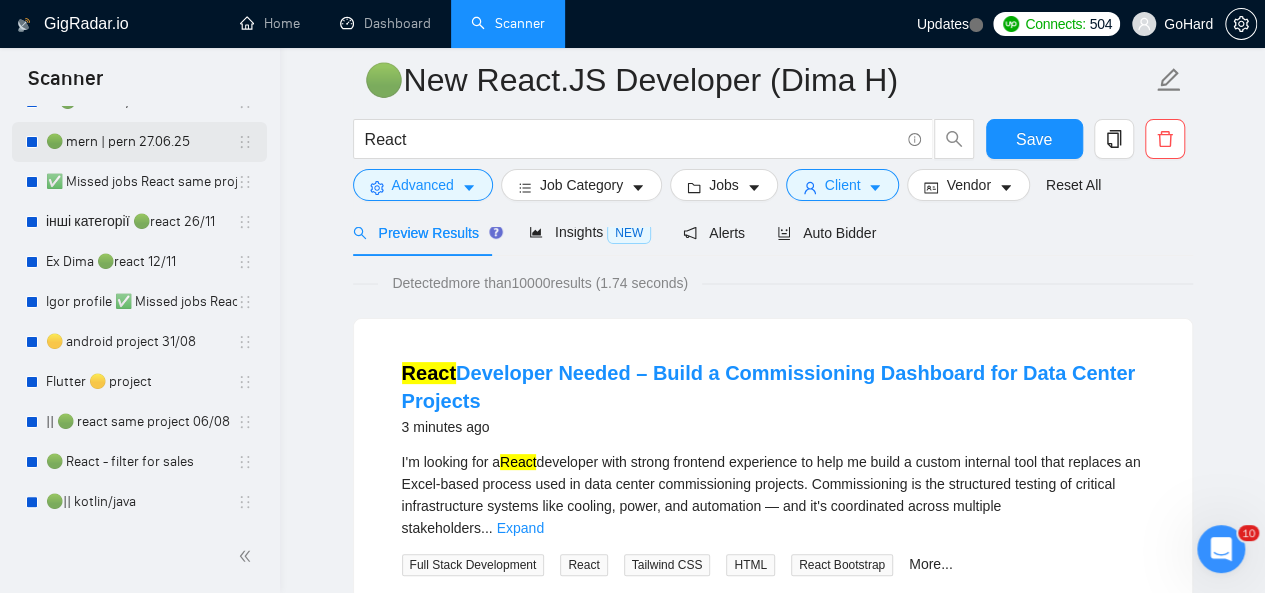 scroll, scrollTop: 300, scrollLeft: 0, axis: vertical 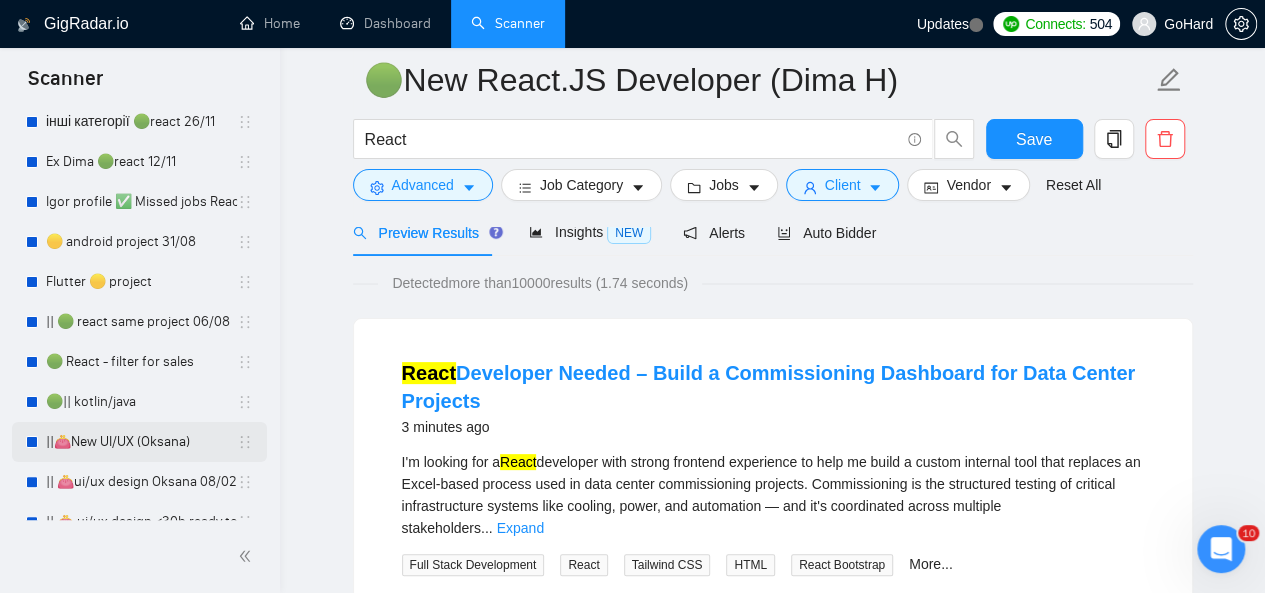 click on "||👛New UI/UX (Oksana)" at bounding box center (141, 442) 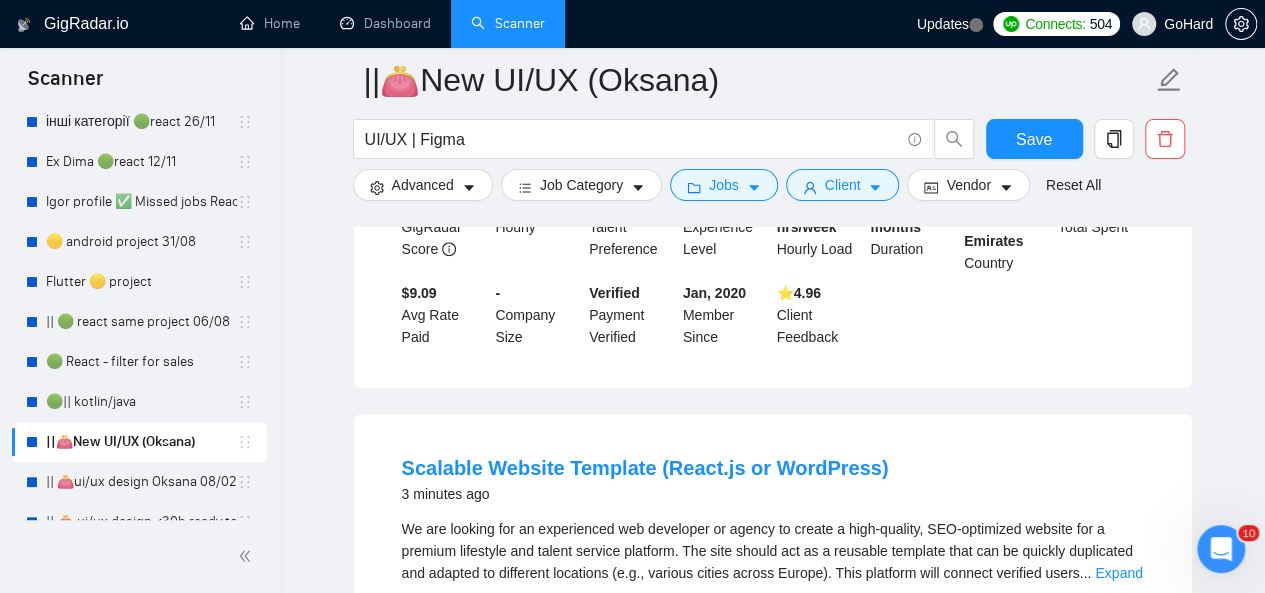 scroll, scrollTop: 500, scrollLeft: 0, axis: vertical 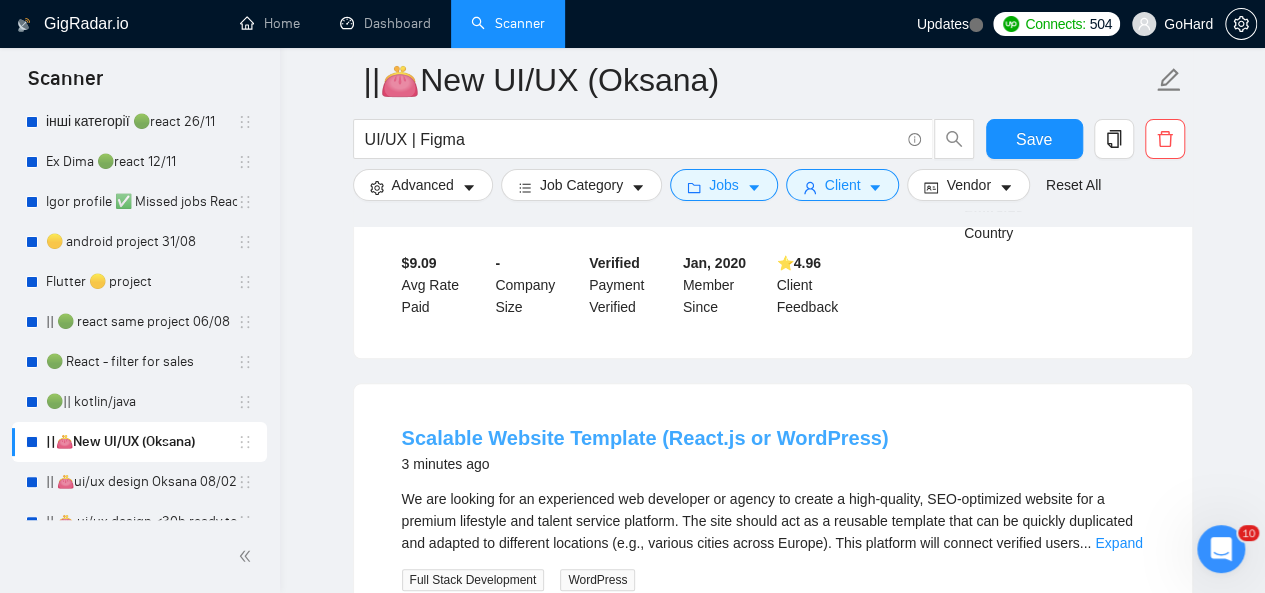 click on "Scalable Website Template (React.js or WordPress)" at bounding box center (645, 438) 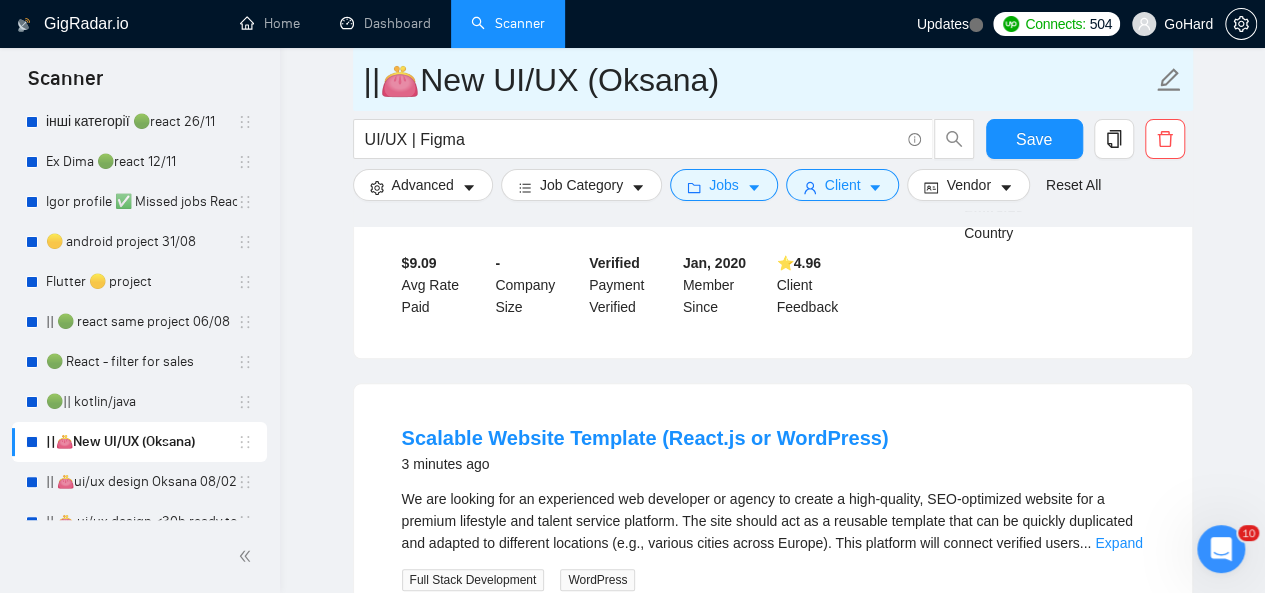 drag, startPoint x: 775, startPoint y: 101, endPoint x: 785, endPoint y: 89, distance: 15.6205 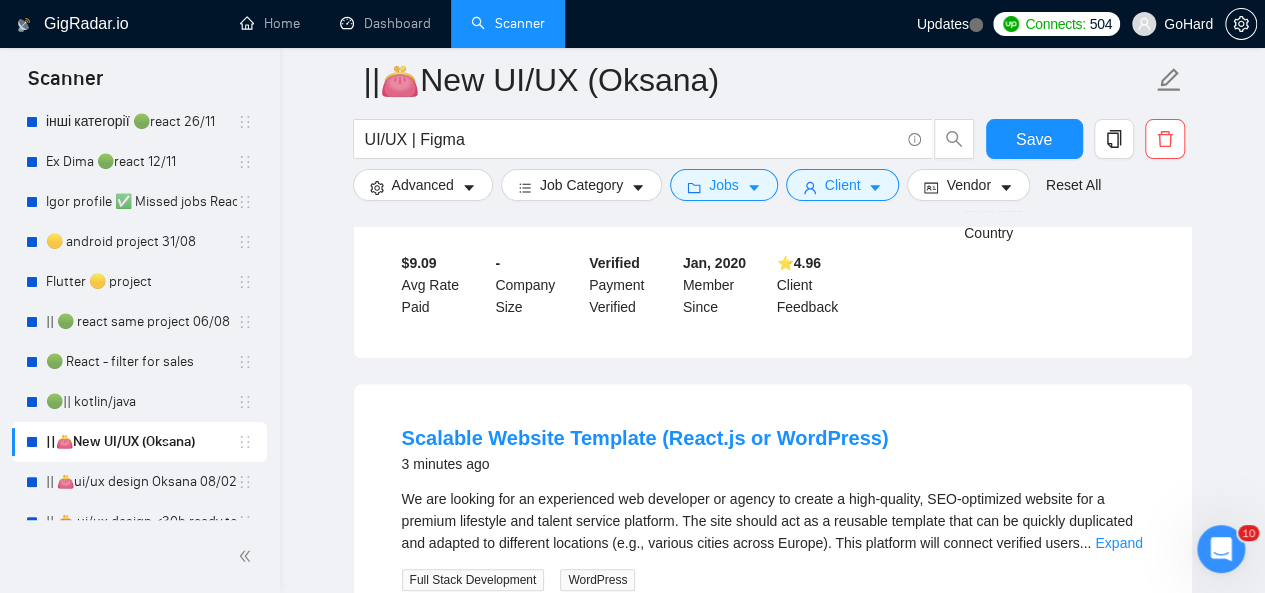 drag, startPoint x: 798, startPoint y: 71, endPoint x: 1198, endPoint y: 273, distance: 448.1116 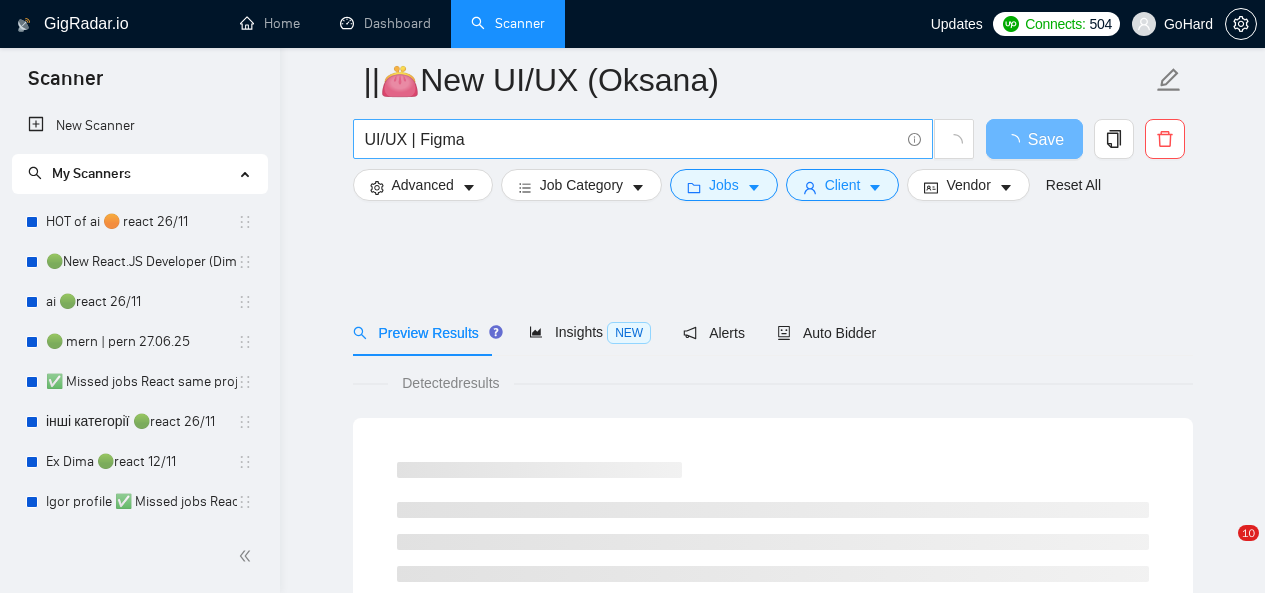 scroll, scrollTop: 500, scrollLeft: 0, axis: vertical 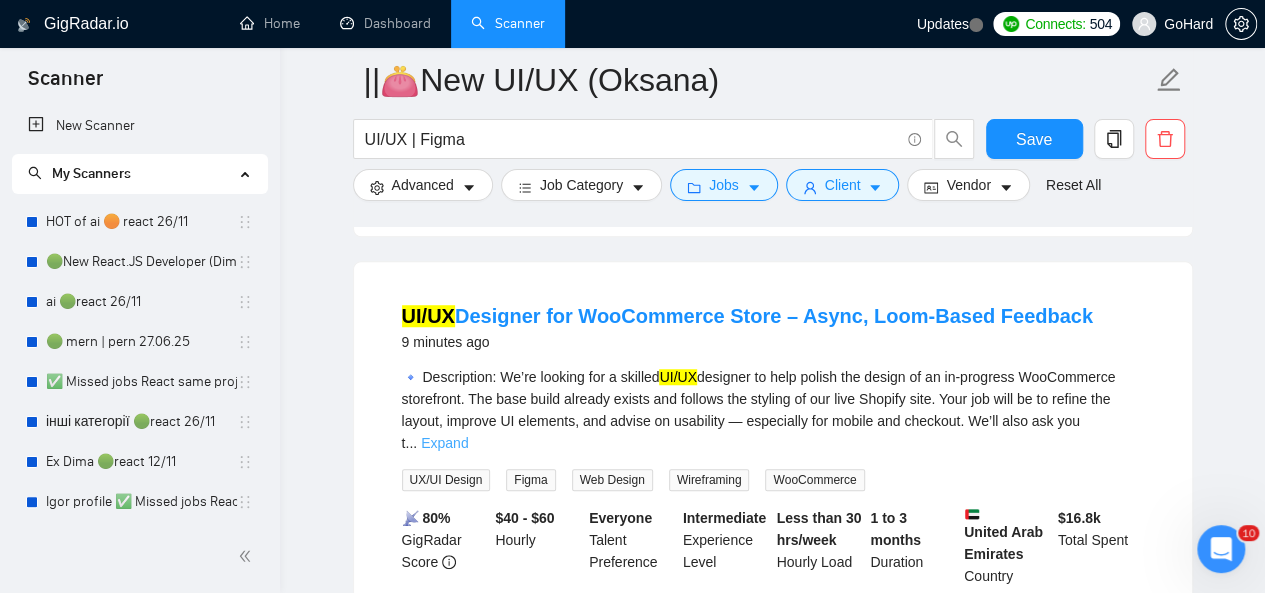 click on "Expand" at bounding box center (444, 443) 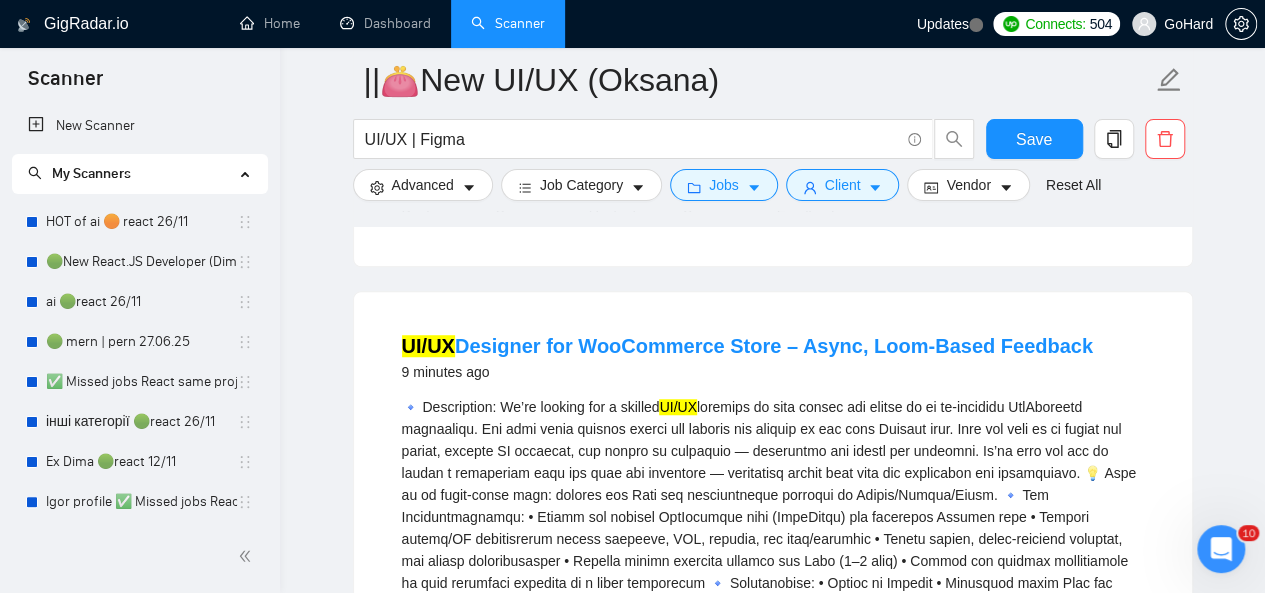 scroll, scrollTop: 400, scrollLeft: 0, axis: vertical 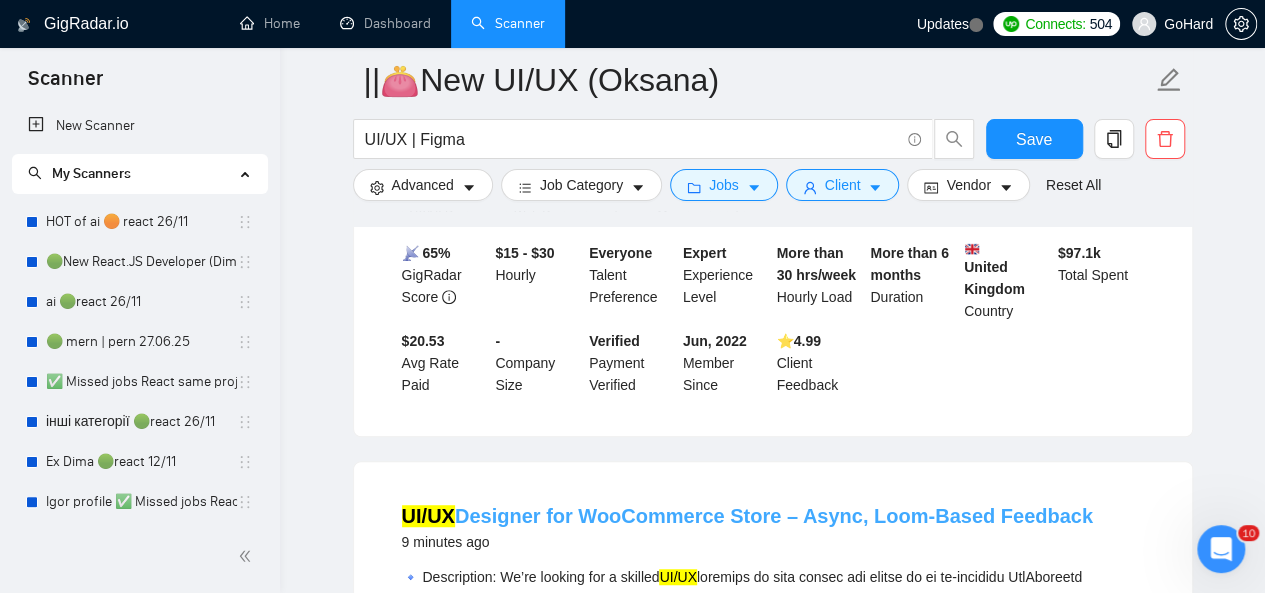 click on "UI/UX  Designer for WooCommerce Store – Async, Loom-Based Feedback" at bounding box center [747, 516] 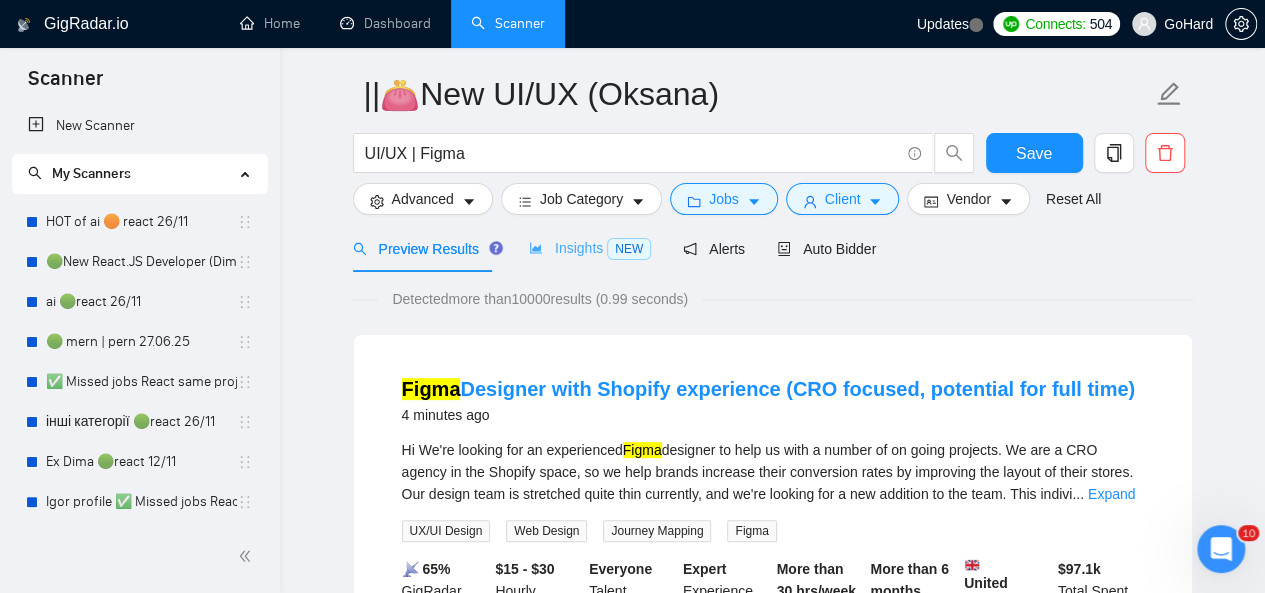 scroll, scrollTop: 0, scrollLeft: 0, axis: both 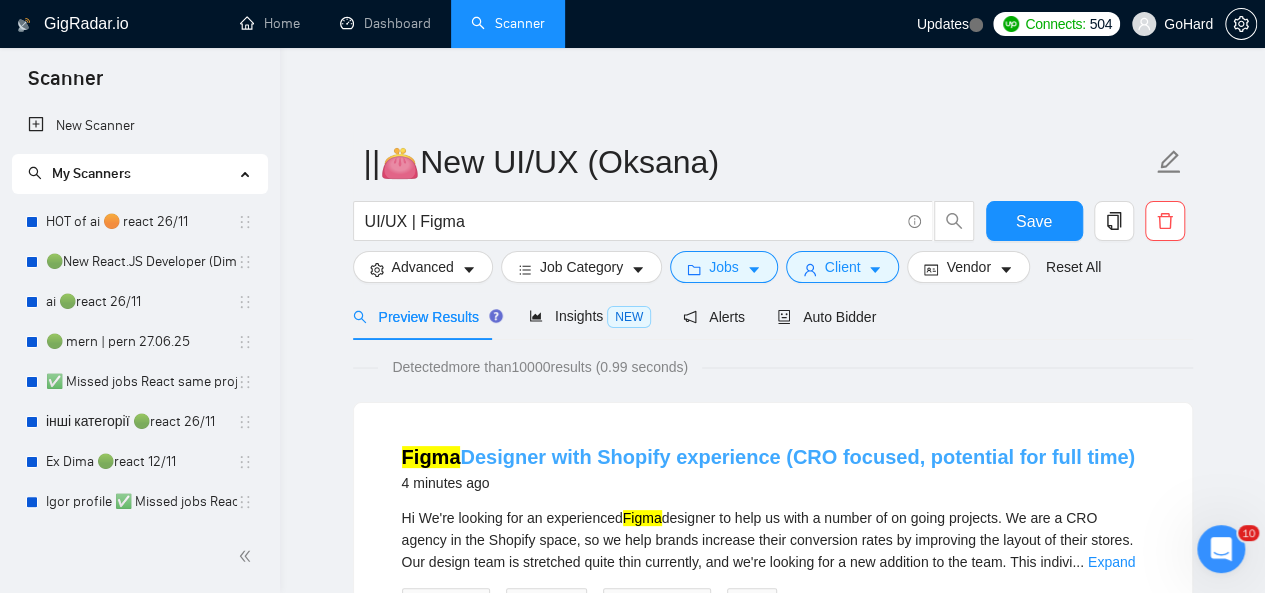 click on "Figma  Designer with Shopify experience (CRO focused, potential for full time)" at bounding box center [768, 457] 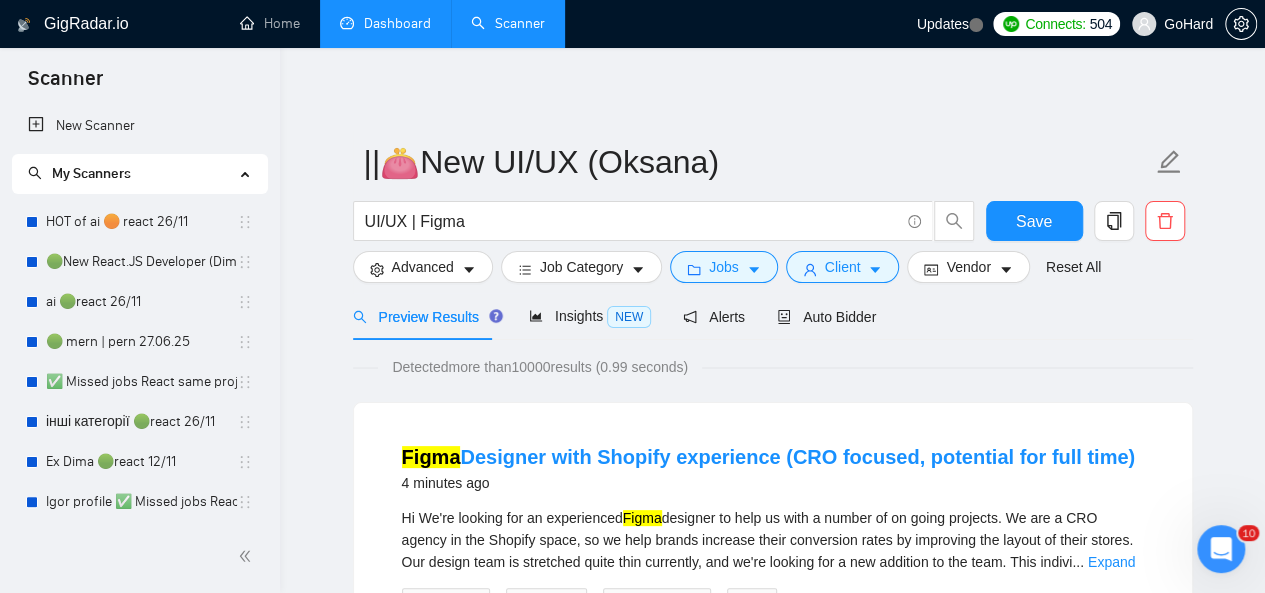 click on "Dashboard" at bounding box center [385, 23] 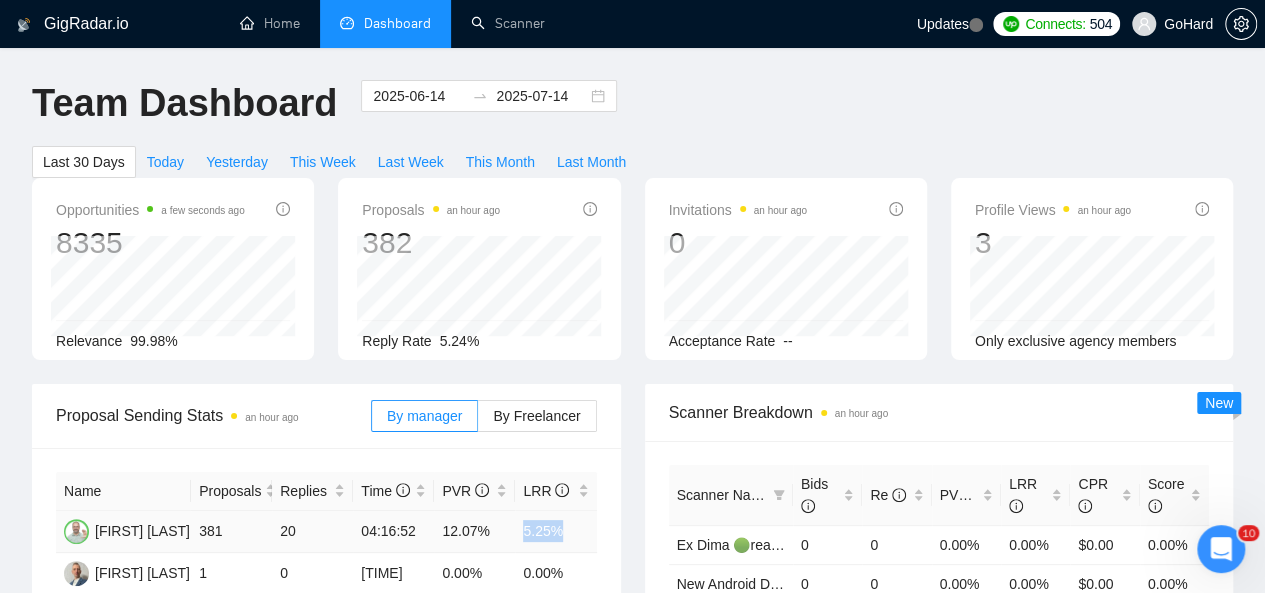 drag, startPoint x: 515, startPoint y: 493, endPoint x: 571, endPoint y: 496, distance: 56.0803 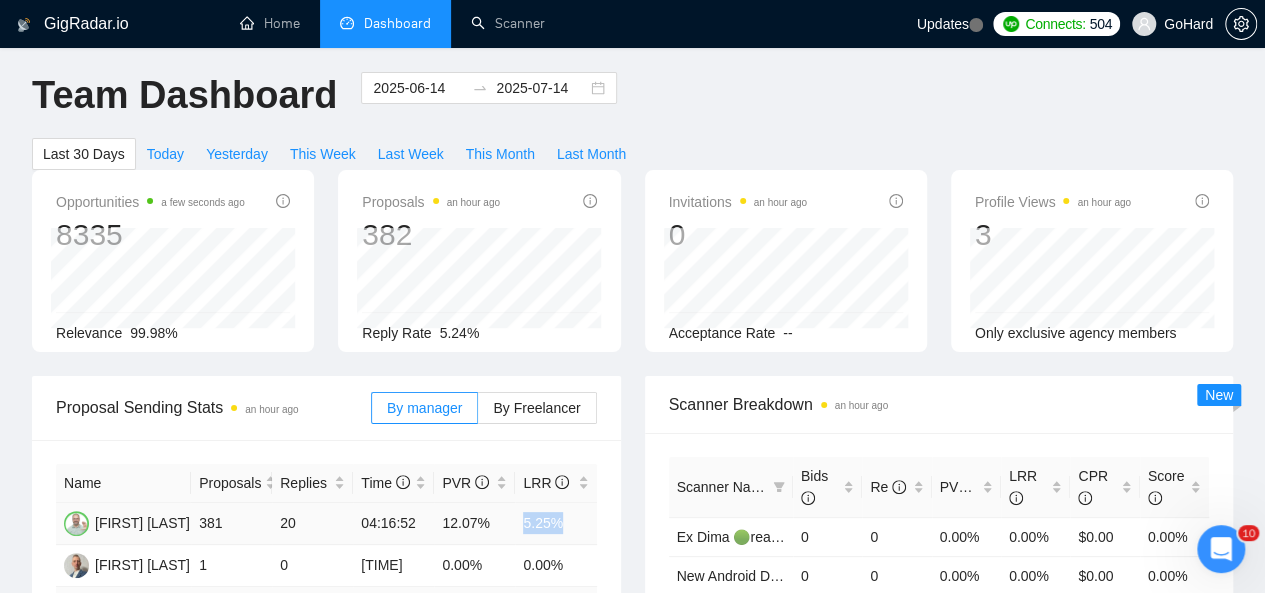 scroll, scrollTop: 0, scrollLeft: 0, axis: both 